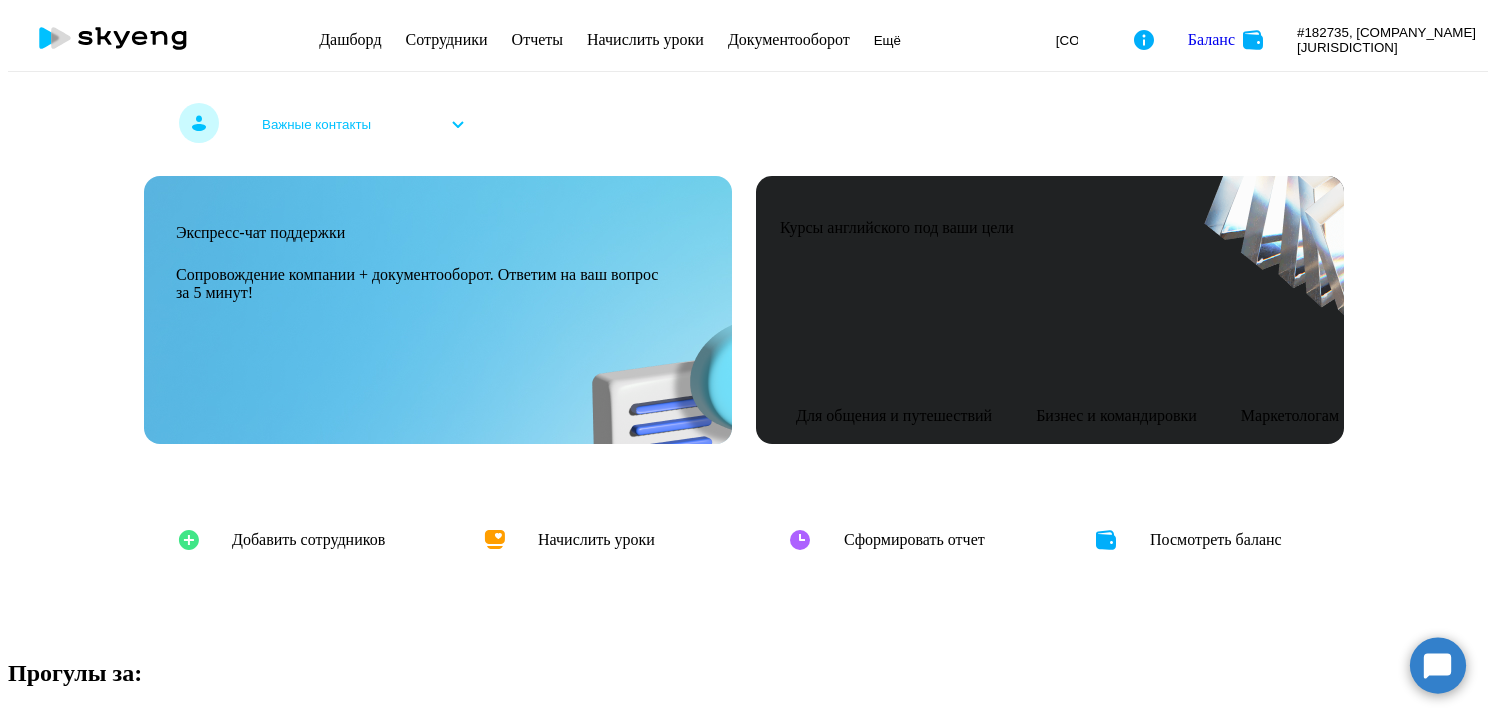 scroll, scrollTop: 0, scrollLeft: 0, axis: both 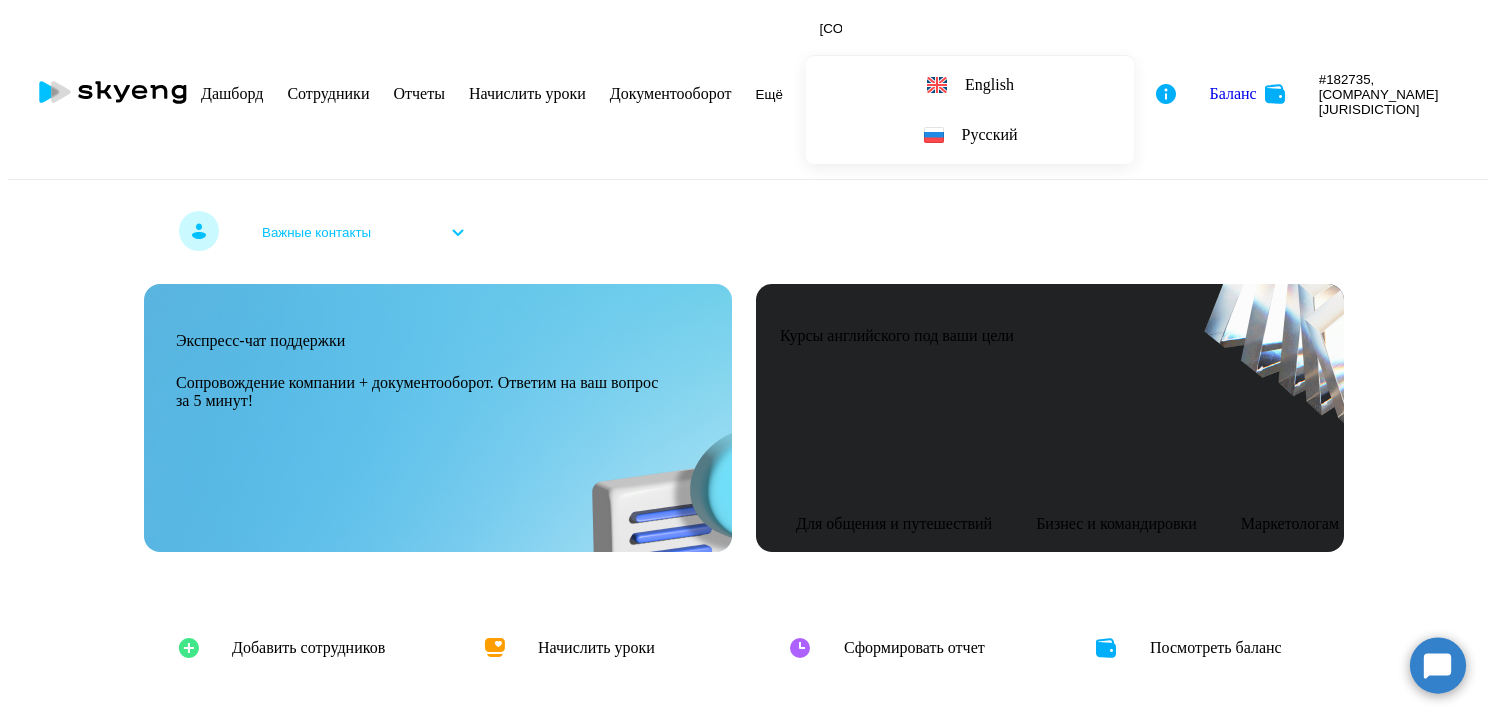 click on "Документооборот" at bounding box center (671, 93) 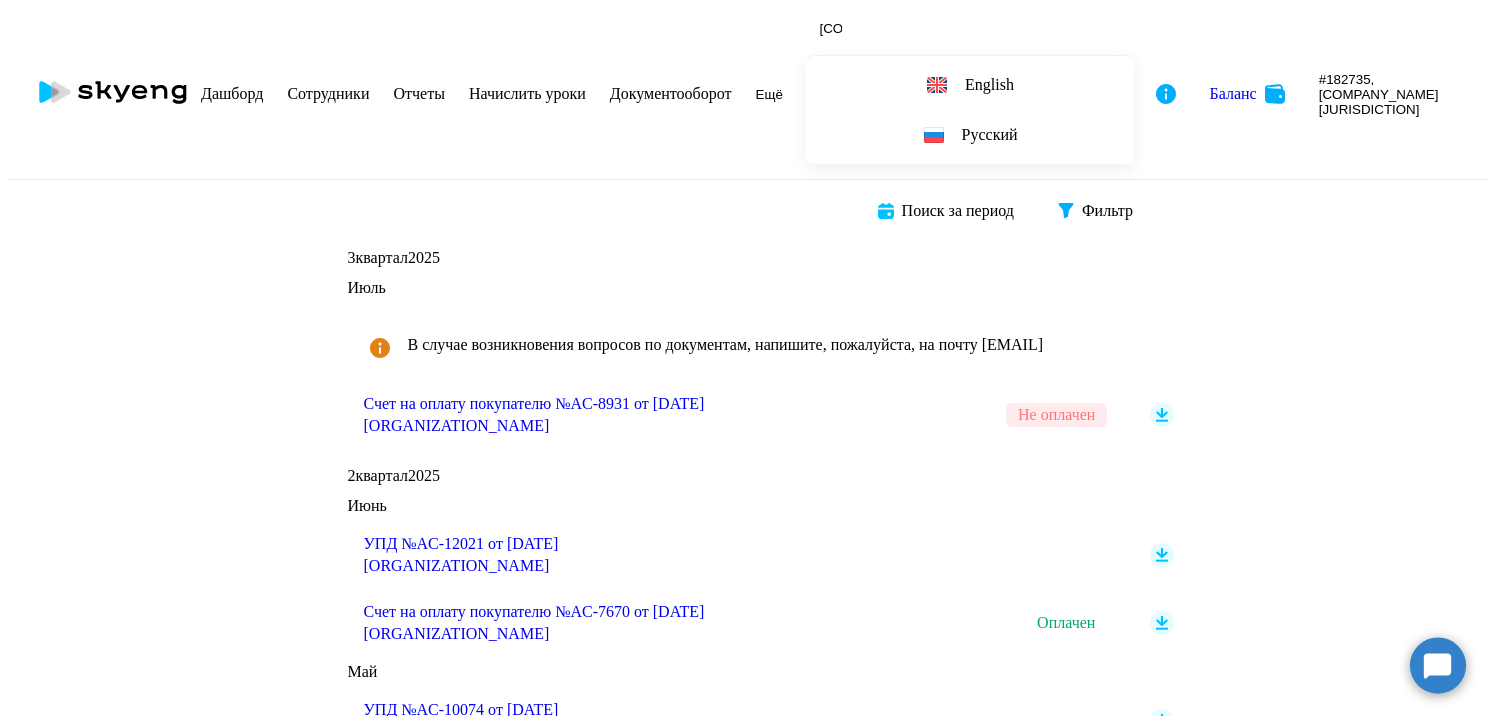 scroll, scrollTop: 400, scrollLeft: 0, axis: vertical 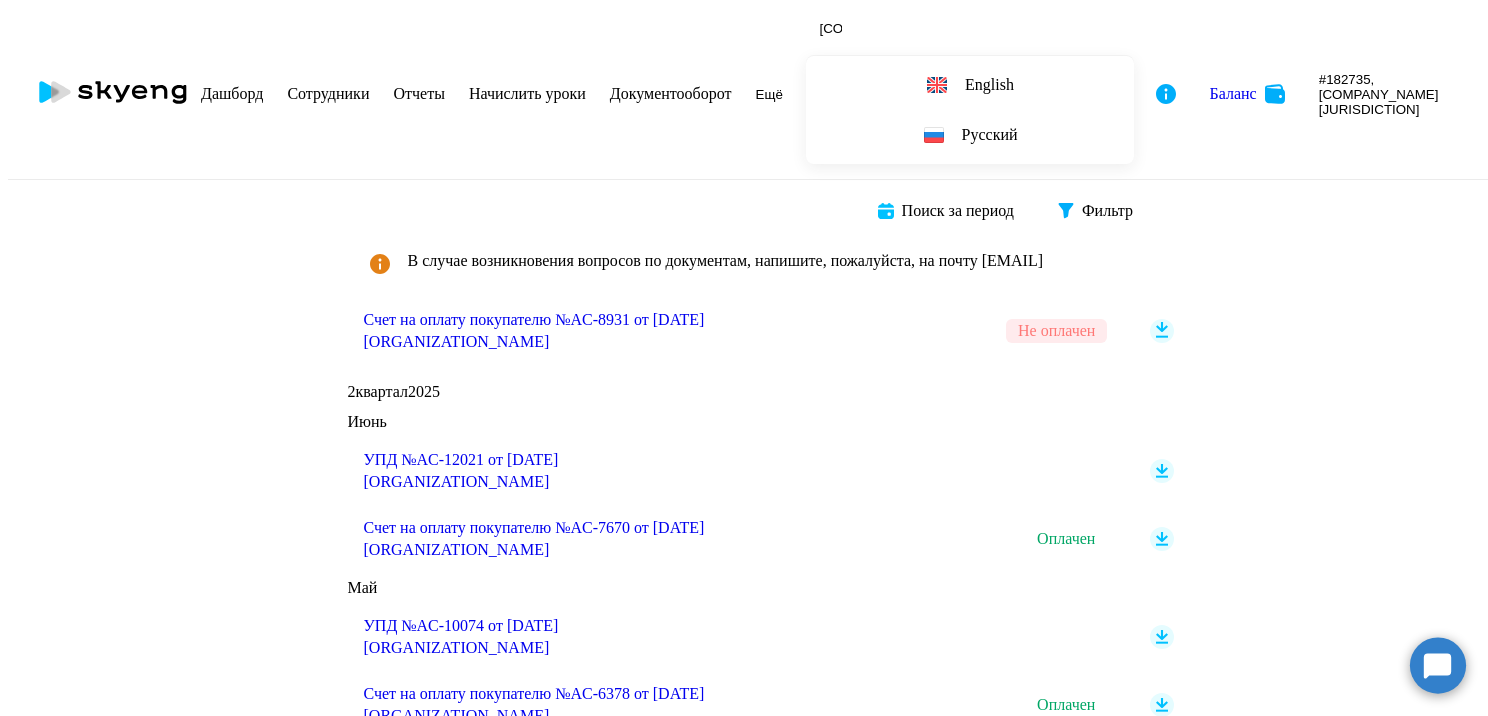 click at bounding box center (1162, 331) 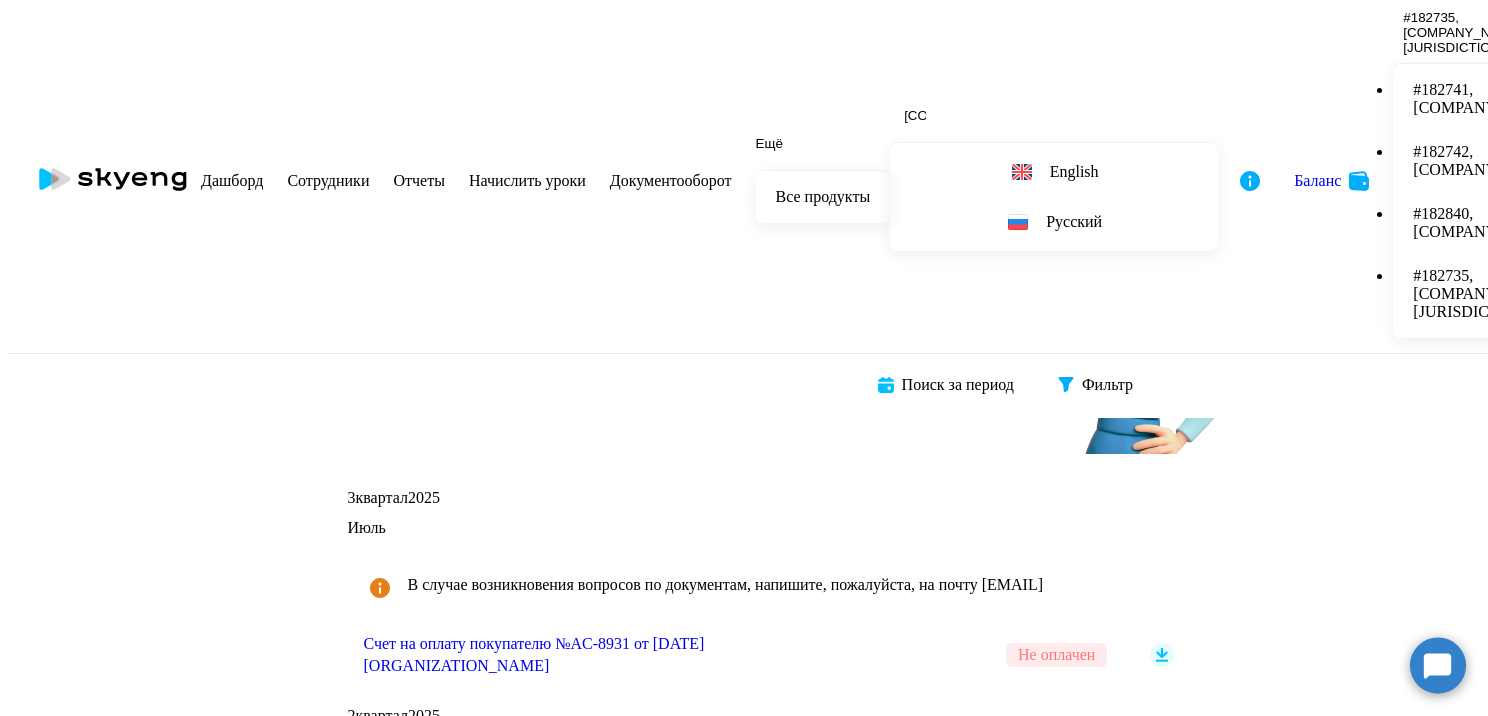 scroll, scrollTop: 72, scrollLeft: 0, axis: vertical 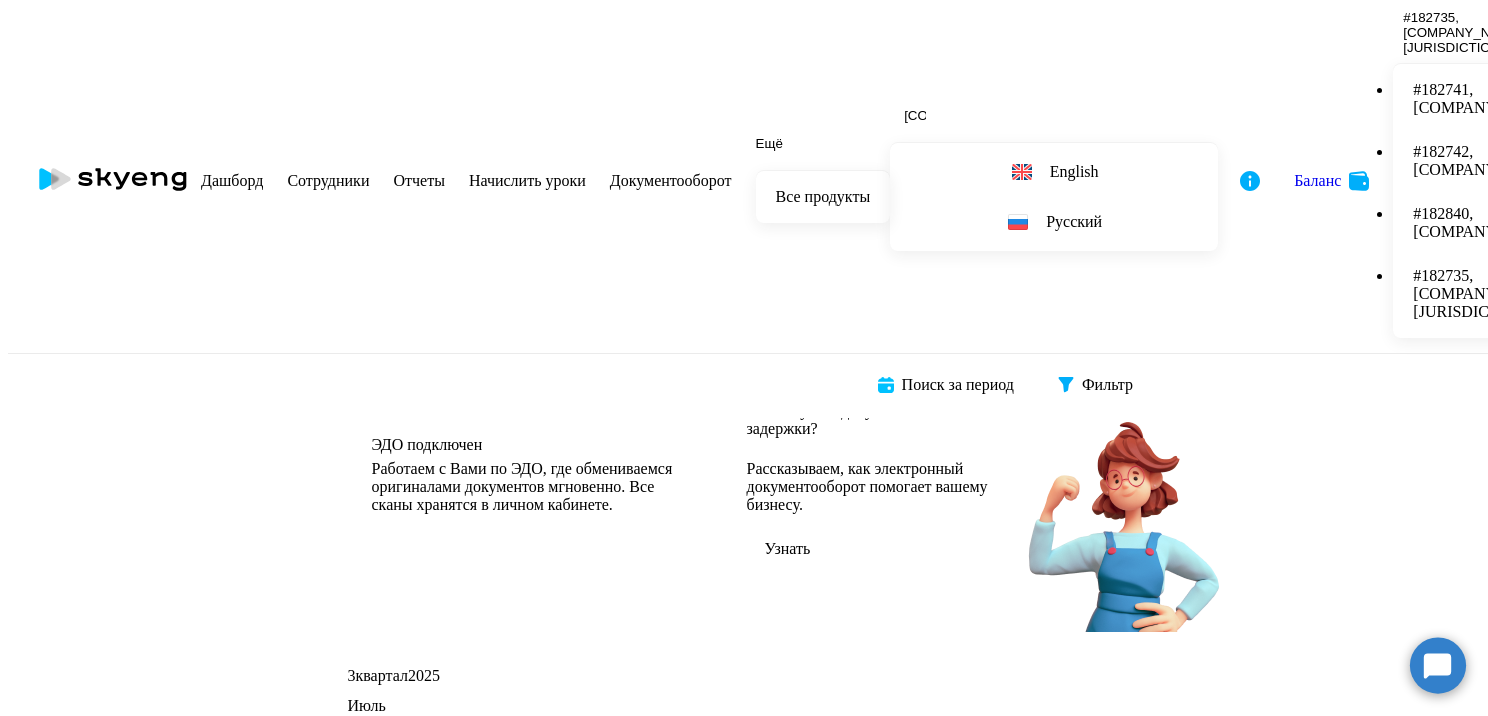 click on "#182735, [COMPANY_NAME] [JURISDICTION]" at bounding box center (1475, 32) 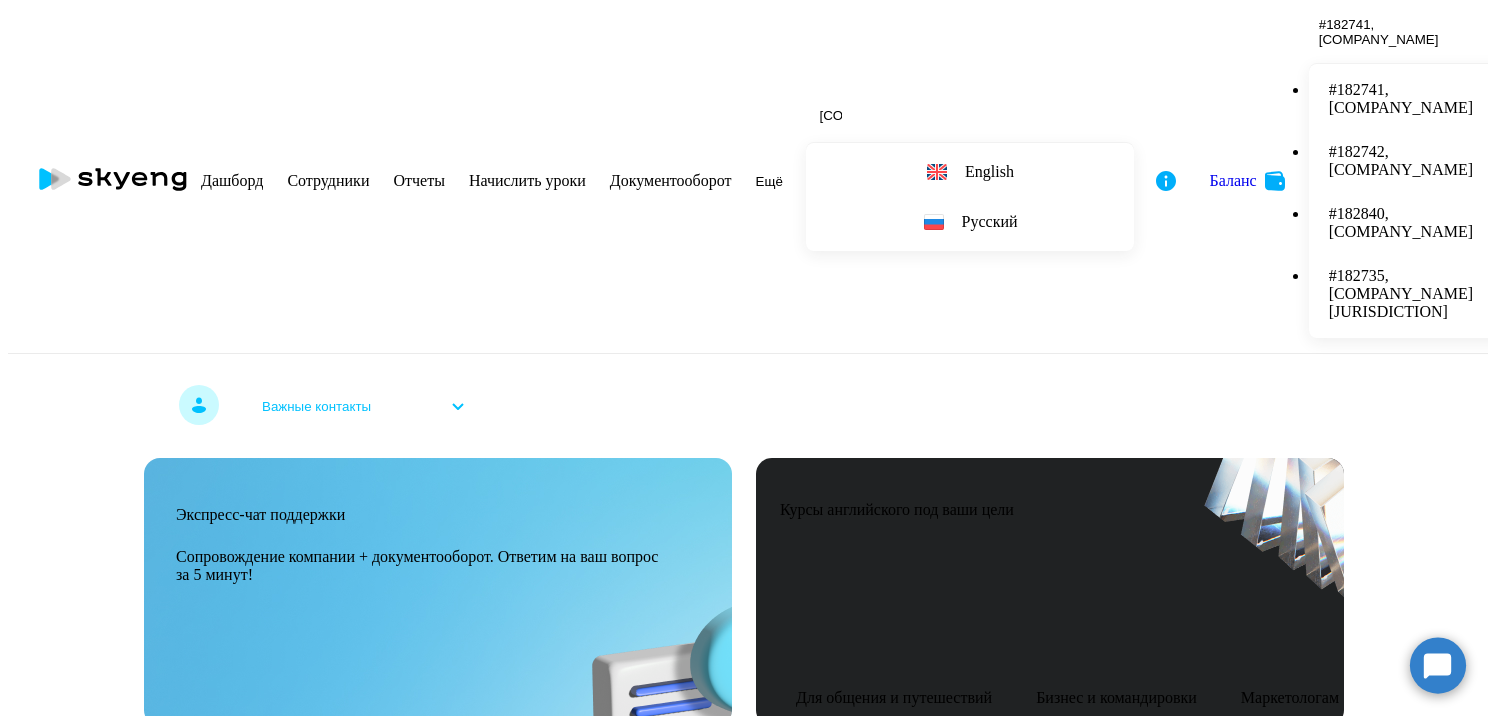 click on "Документооборот" at bounding box center [671, 180] 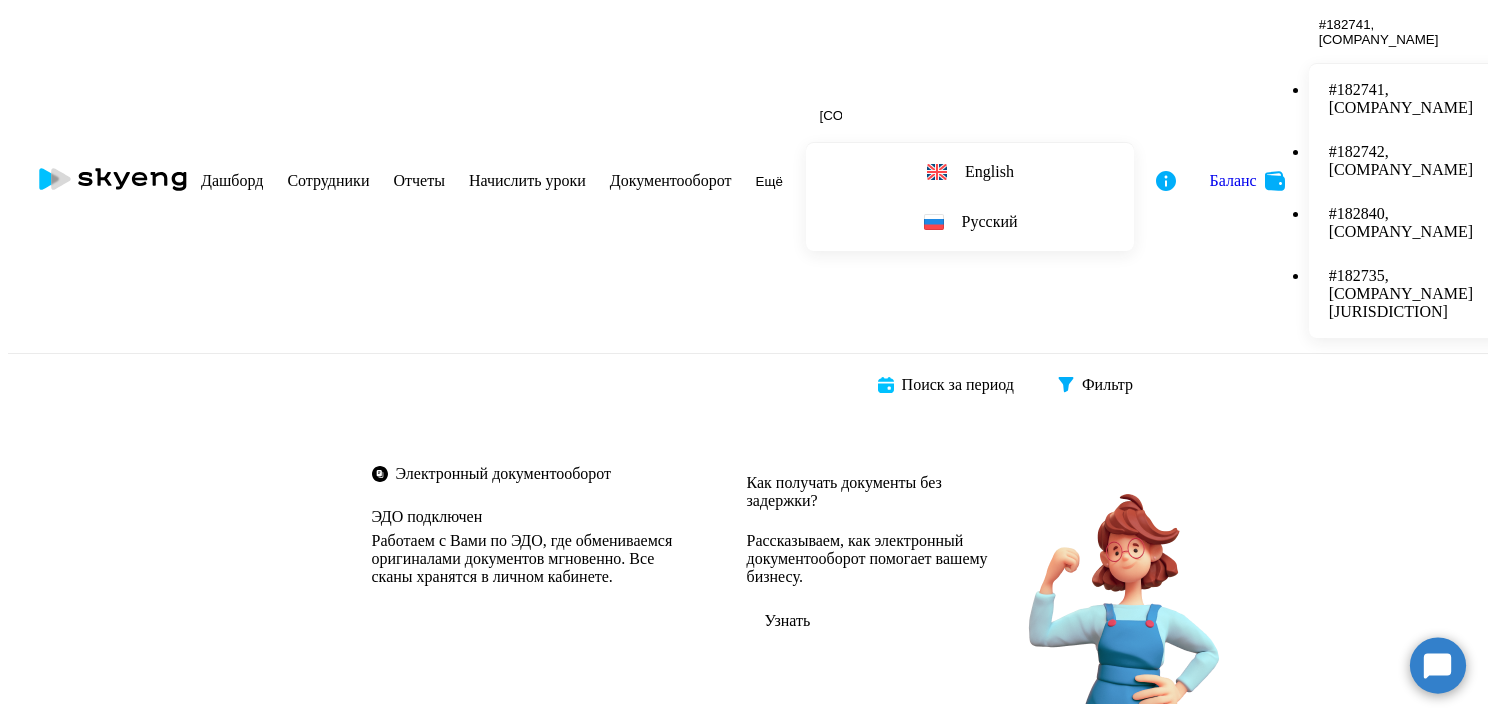 click at bounding box center [1162, 905] 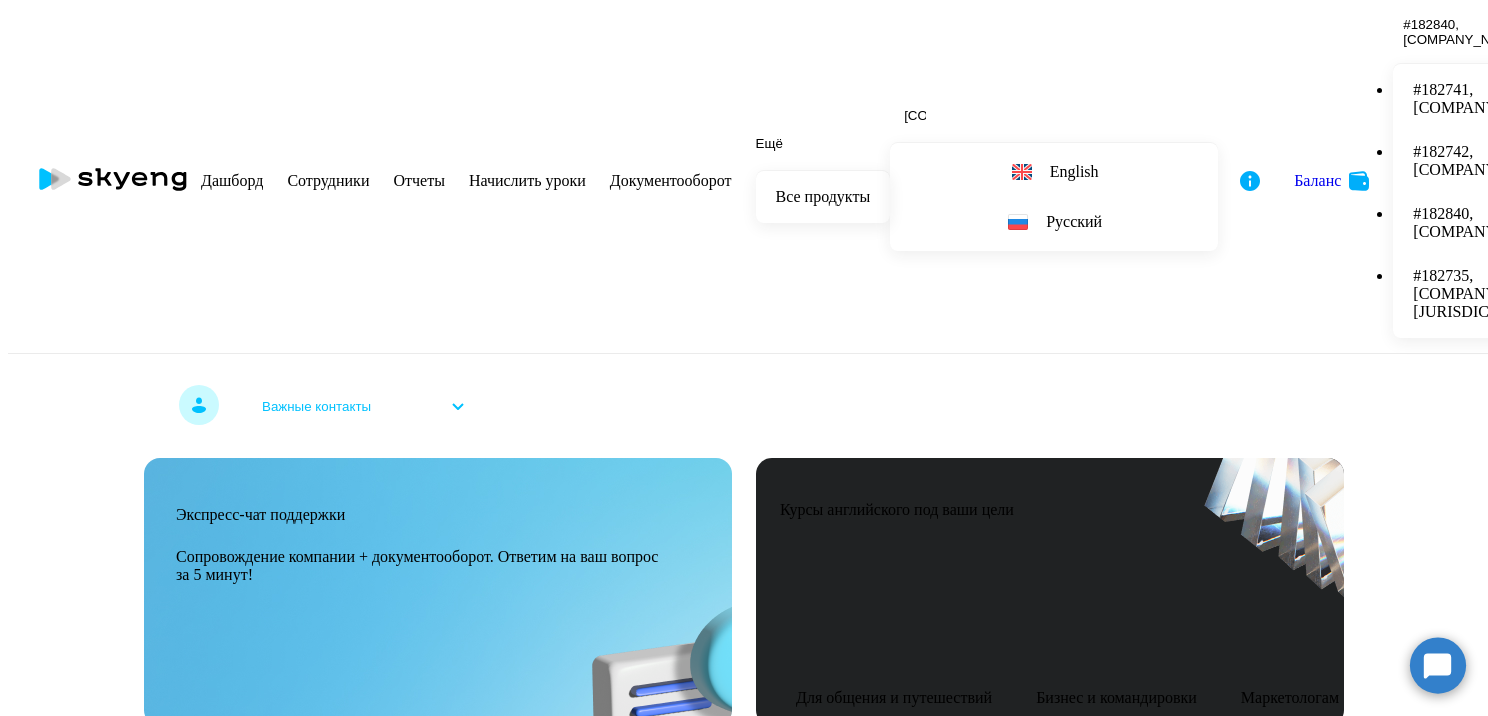 click on "#182840, [COMPANY_NAME]" at bounding box center [1485, 223] 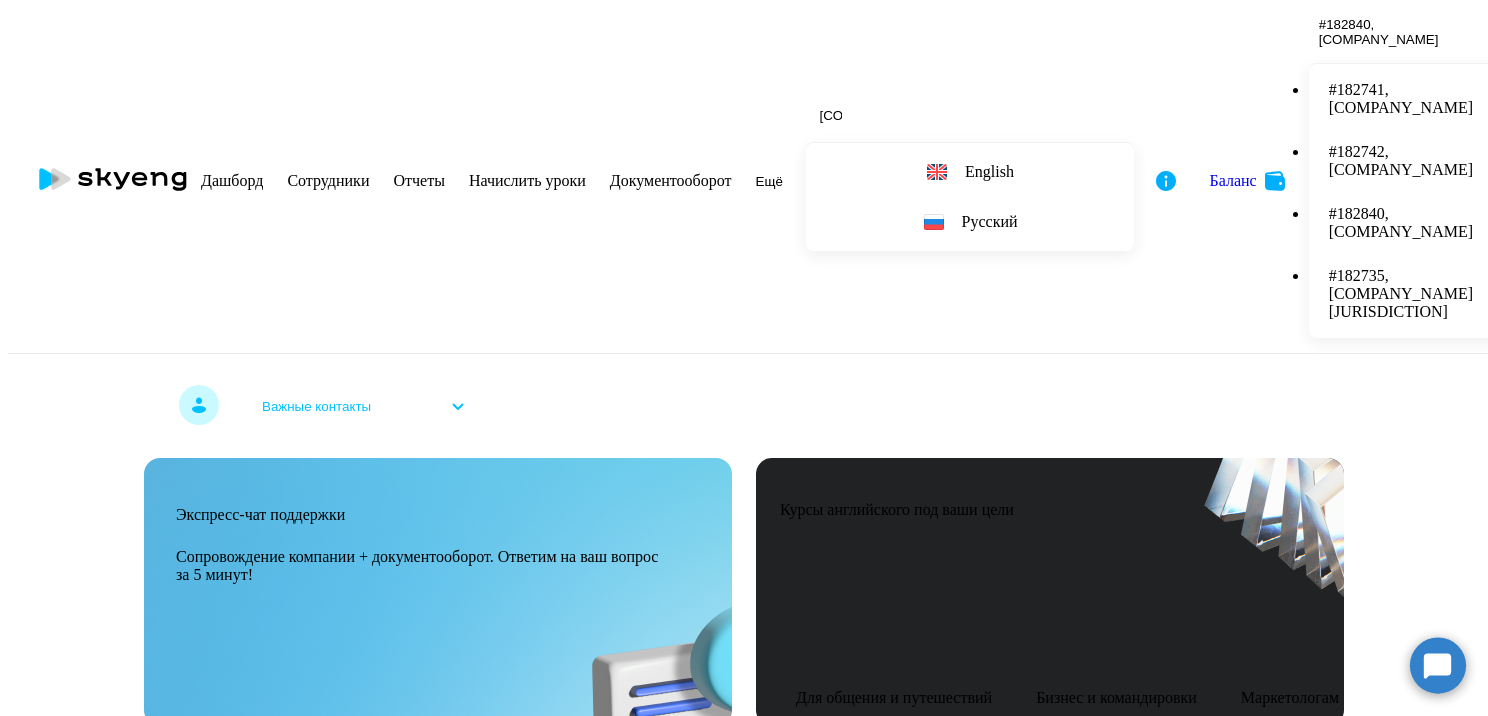 click on "Документооборот" at bounding box center (671, 180) 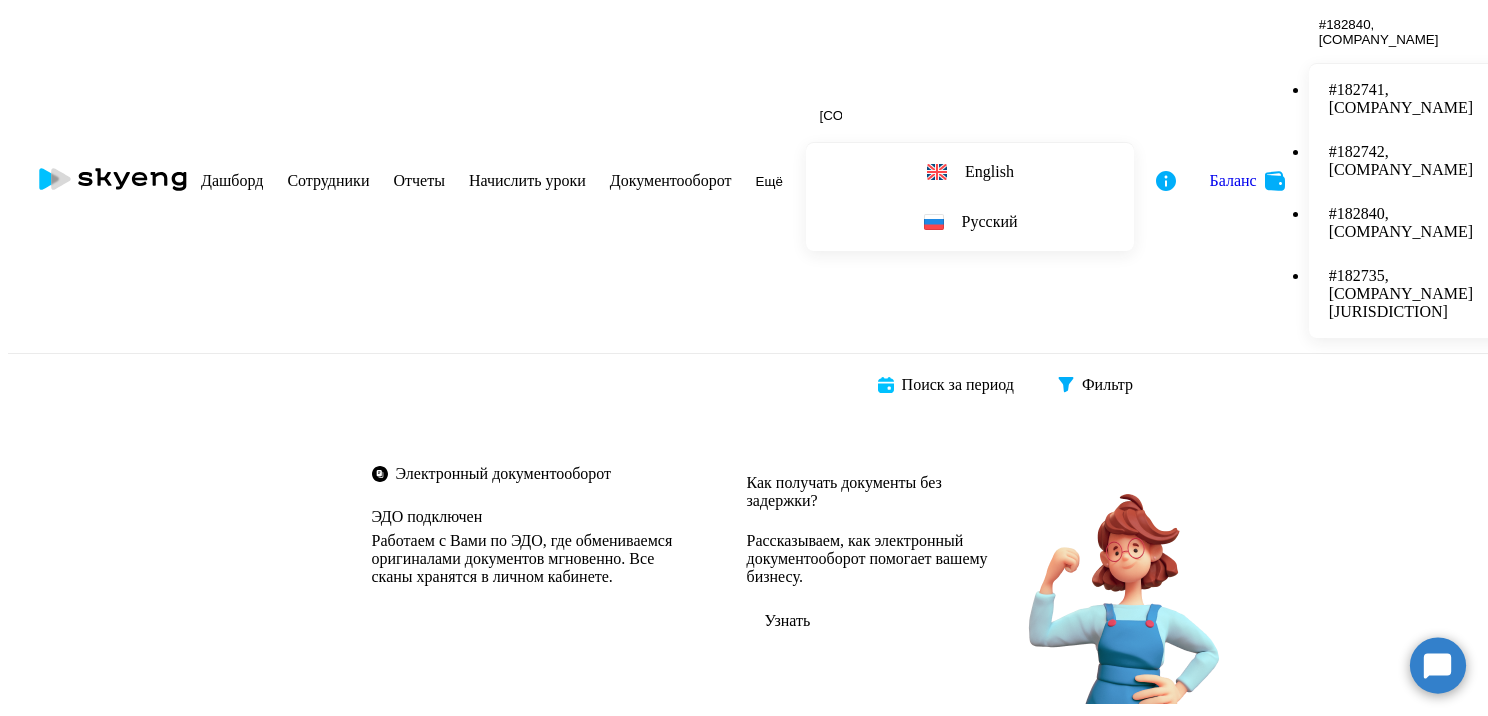 click at bounding box center (1143, 579) 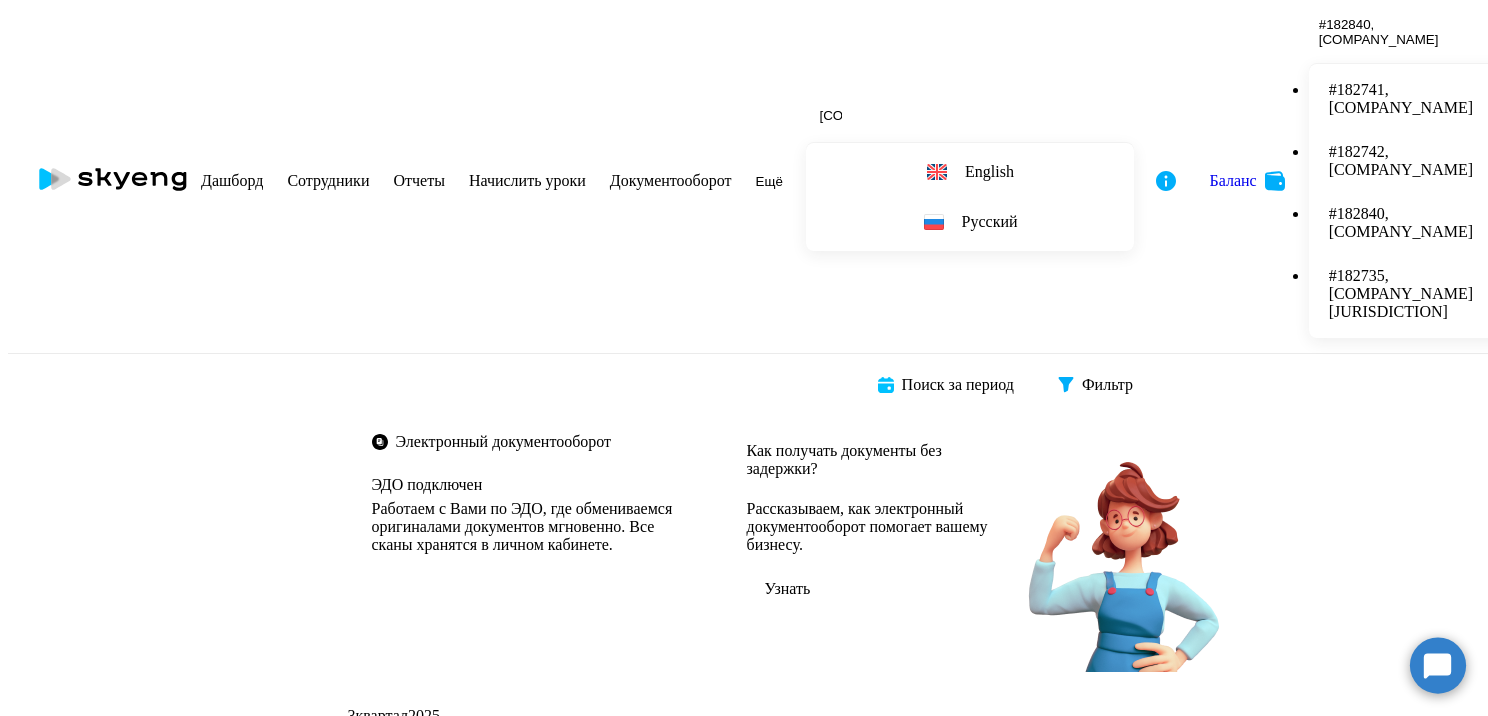 scroll, scrollTop: 0, scrollLeft: 0, axis: both 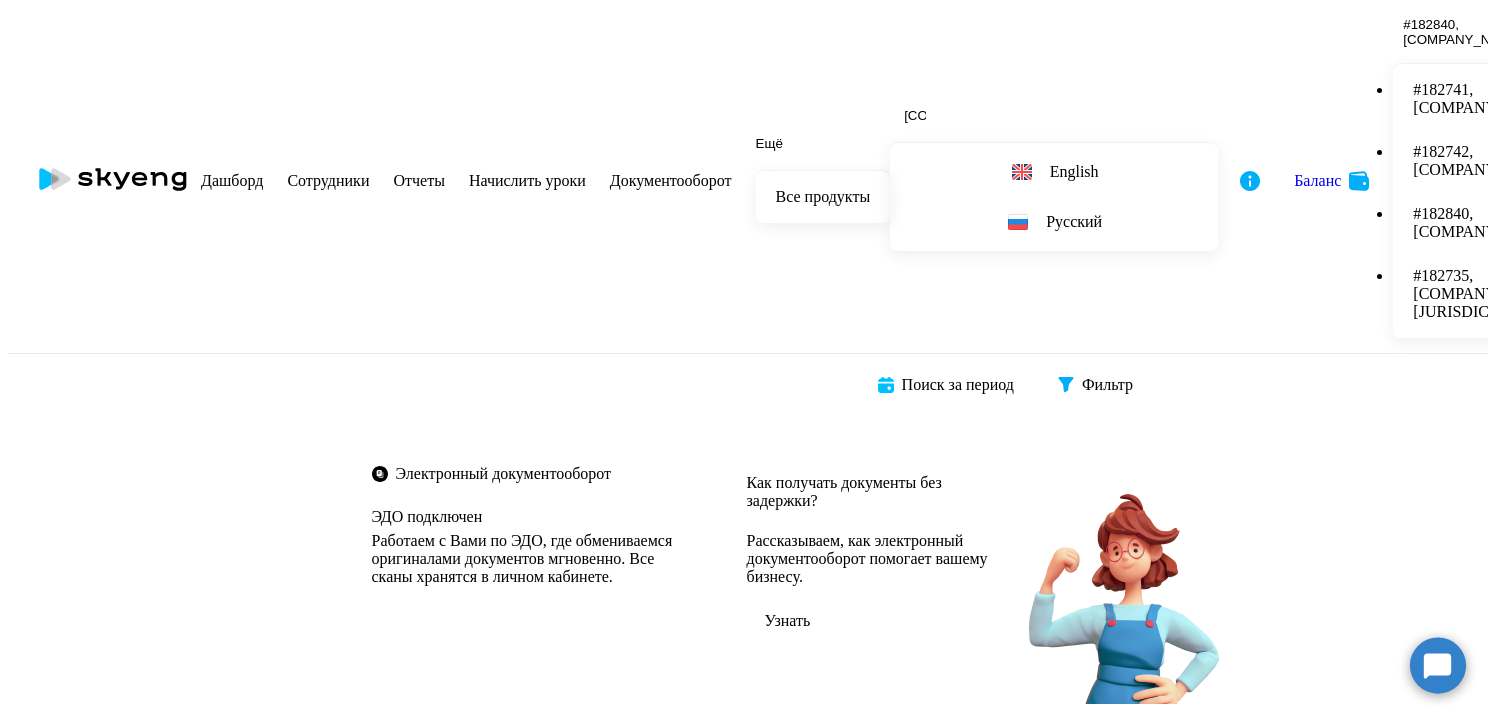 click on "#182840, [COMPANY_NAME]" at bounding box center (1485, 223) 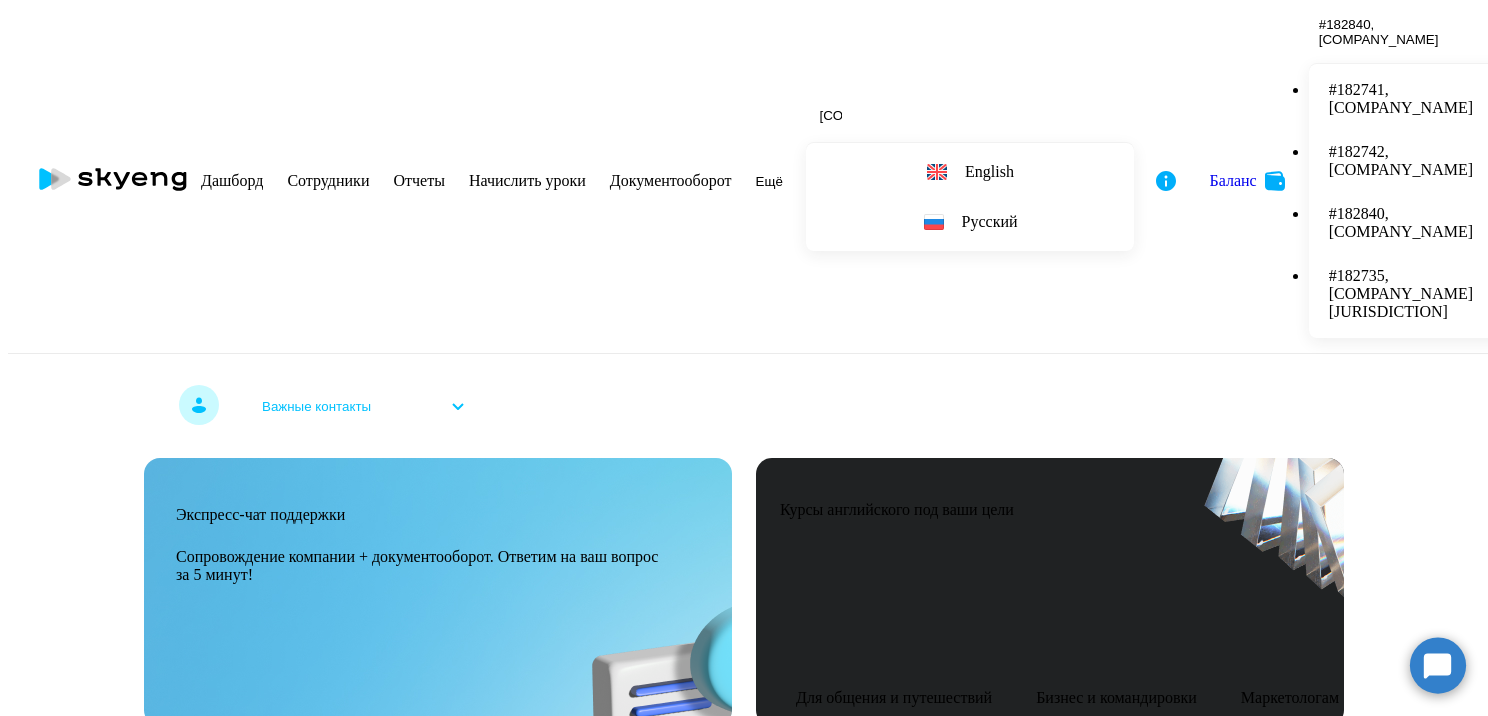 click on "#182840, [COMPANY_NAME]" at bounding box center (1401, 32) 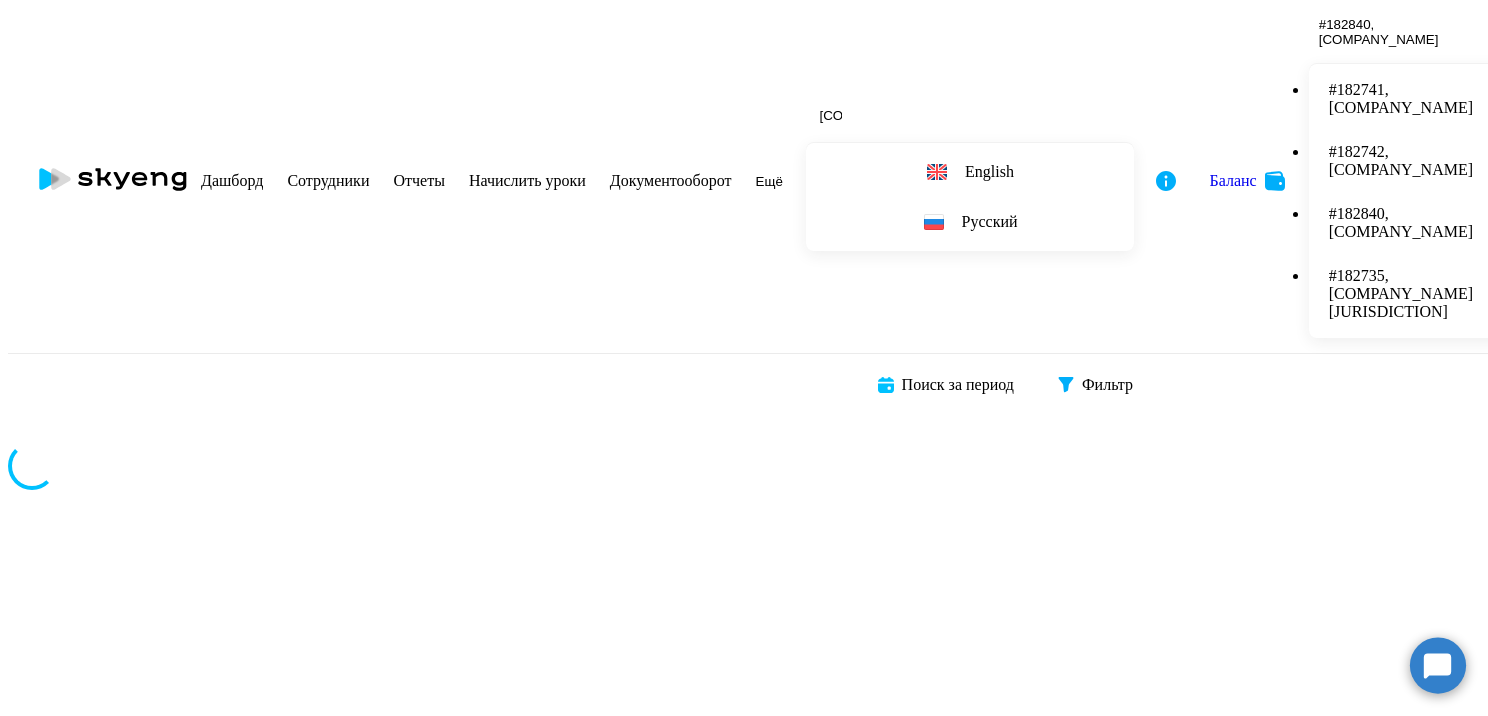 scroll, scrollTop: 0, scrollLeft: 0, axis: both 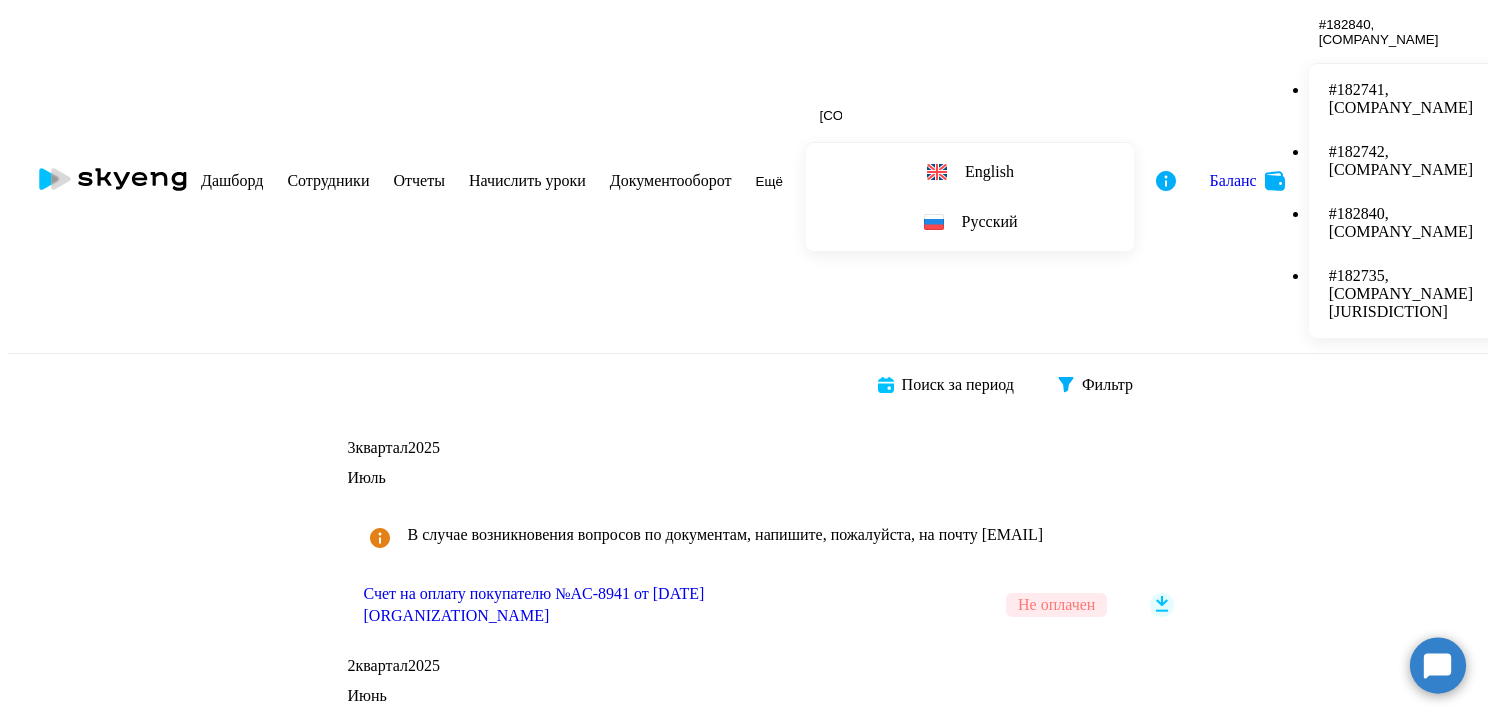 click at bounding box center (1162, 605) 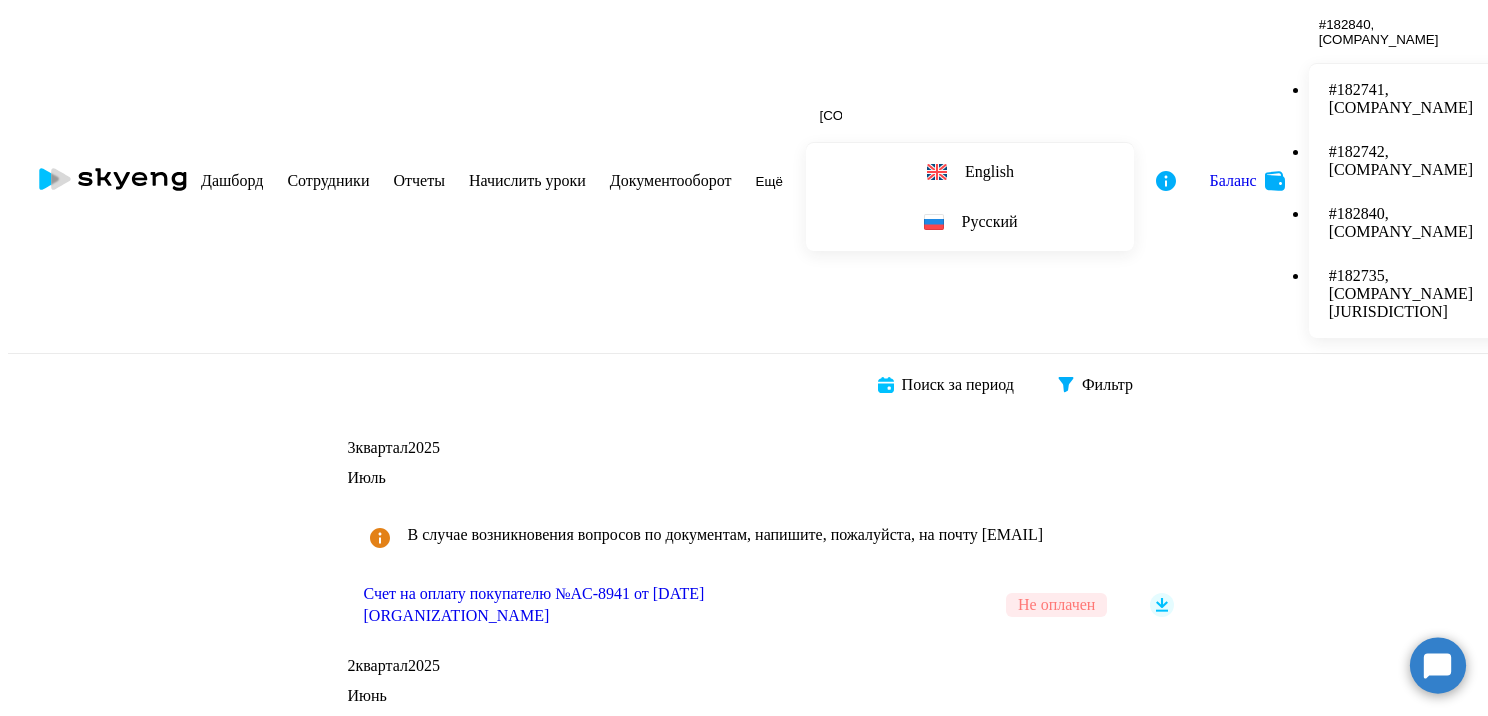click on "#182742, [COMPANY_NAME]" at bounding box center [1411, 161] 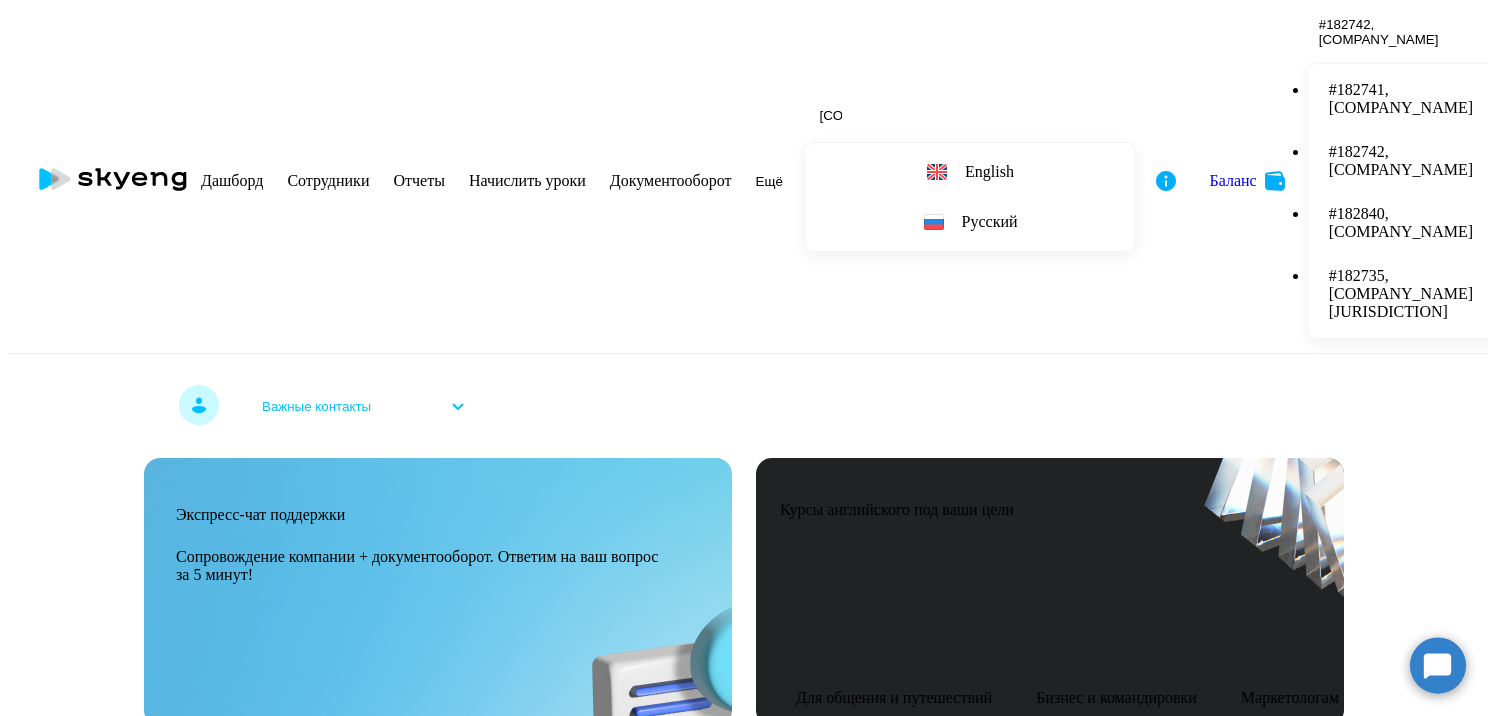 click on "Документооборот" at bounding box center [671, 181] 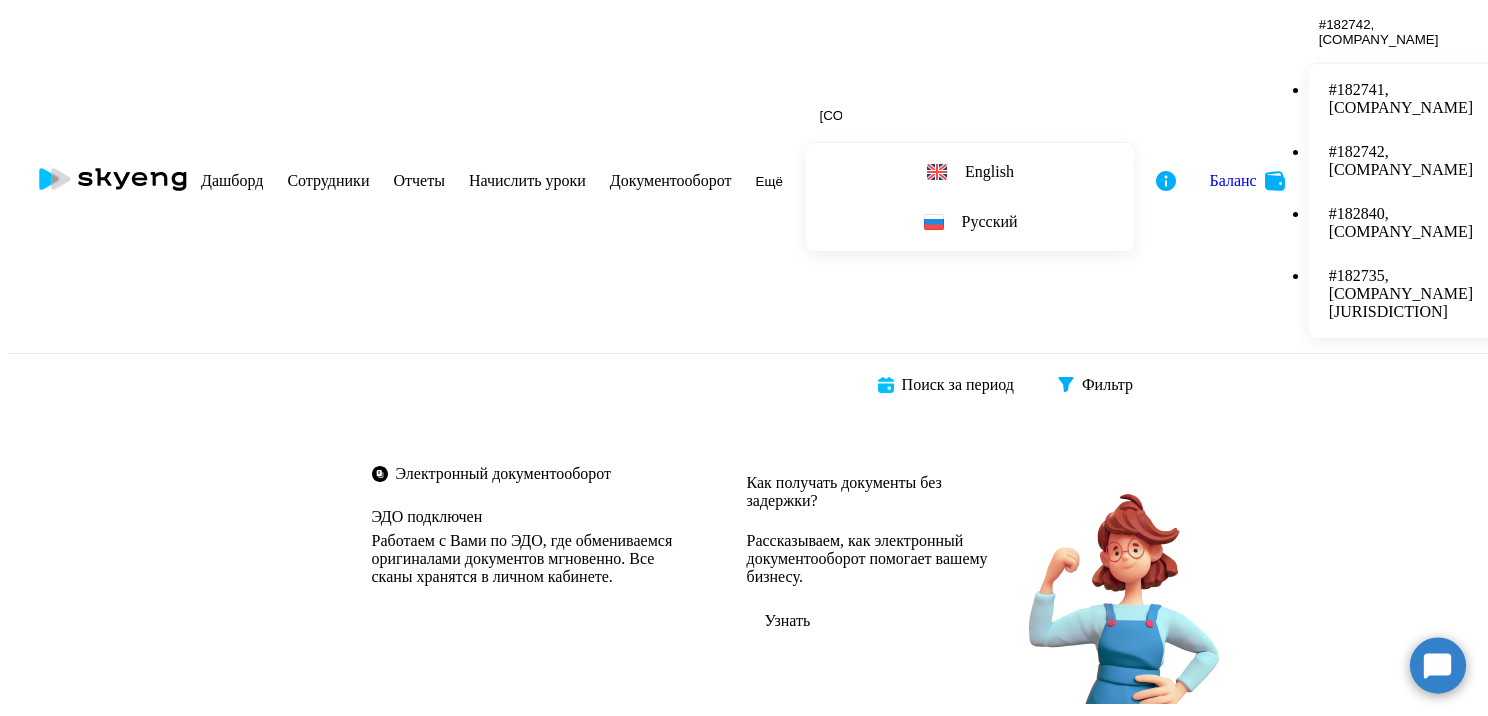 click at bounding box center (1143, 579) 